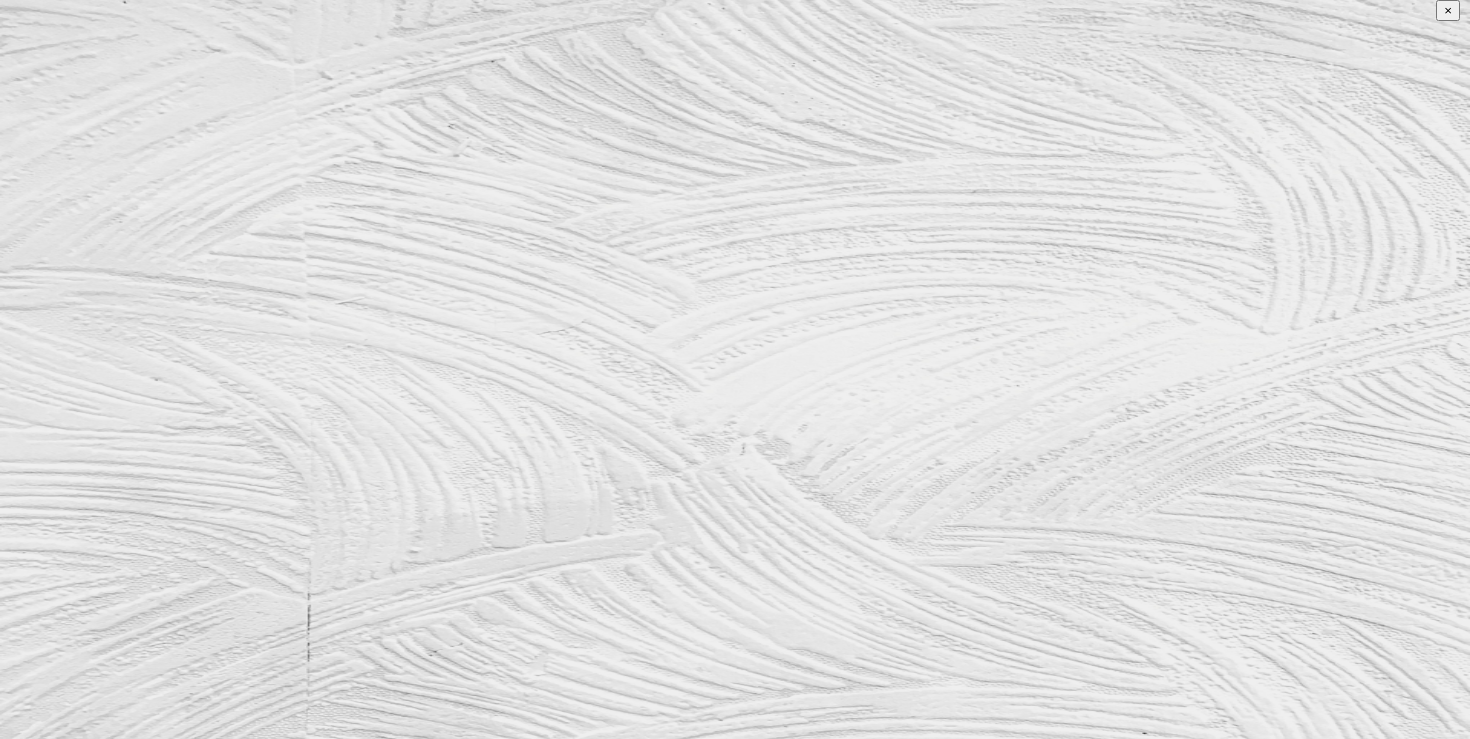 scroll, scrollTop: 0, scrollLeft: 0, axis: both 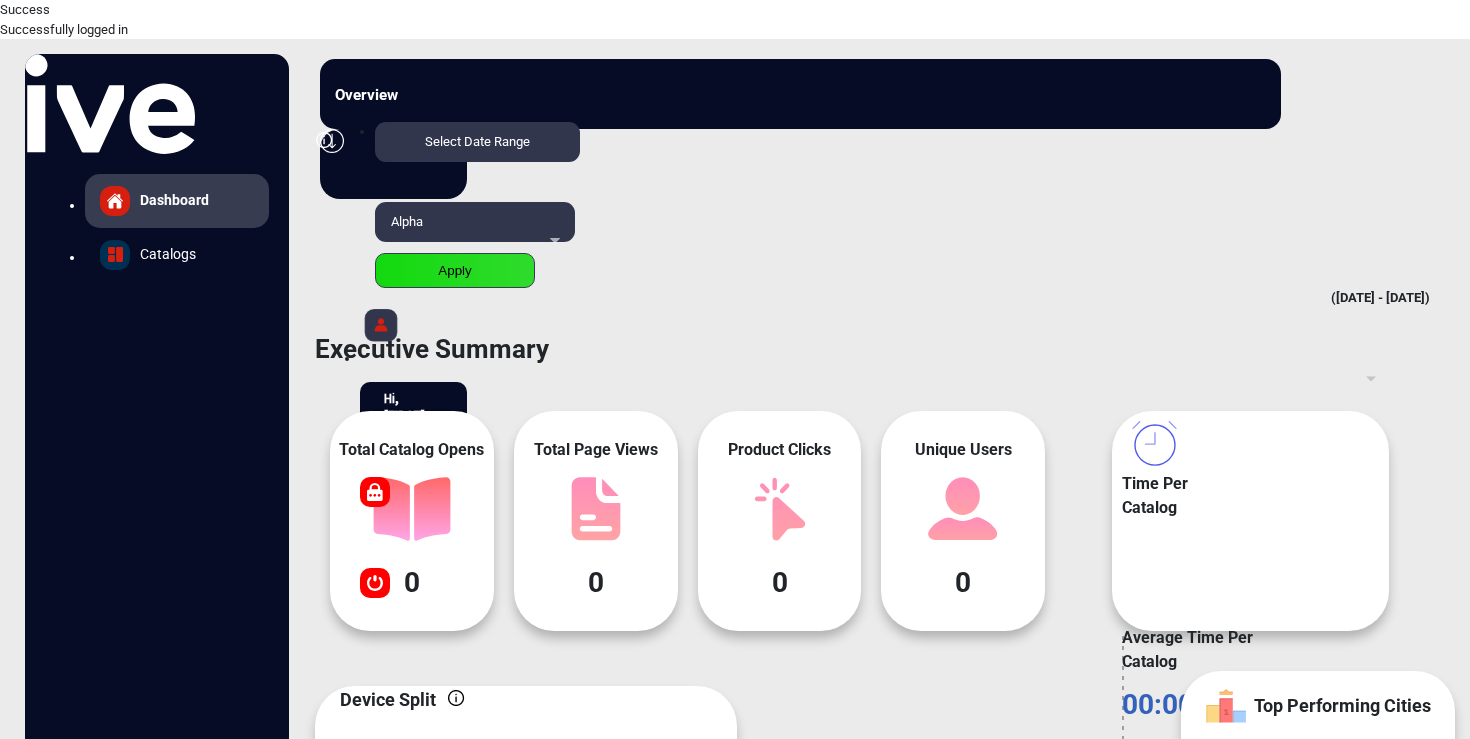 click on "Alpha" at bounding box center (471, 222) 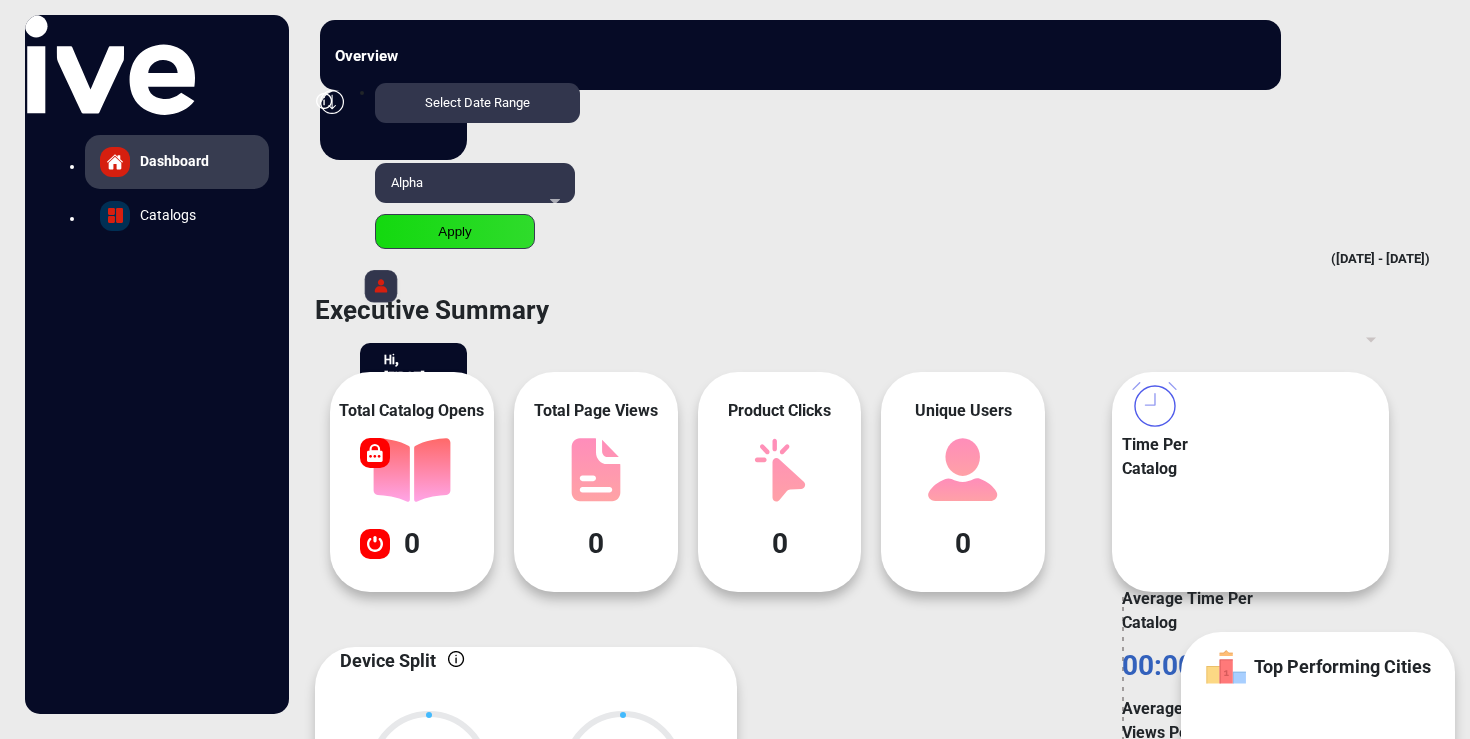 scroll, scrollTop: 0, scrollLeft: 0, axis: both 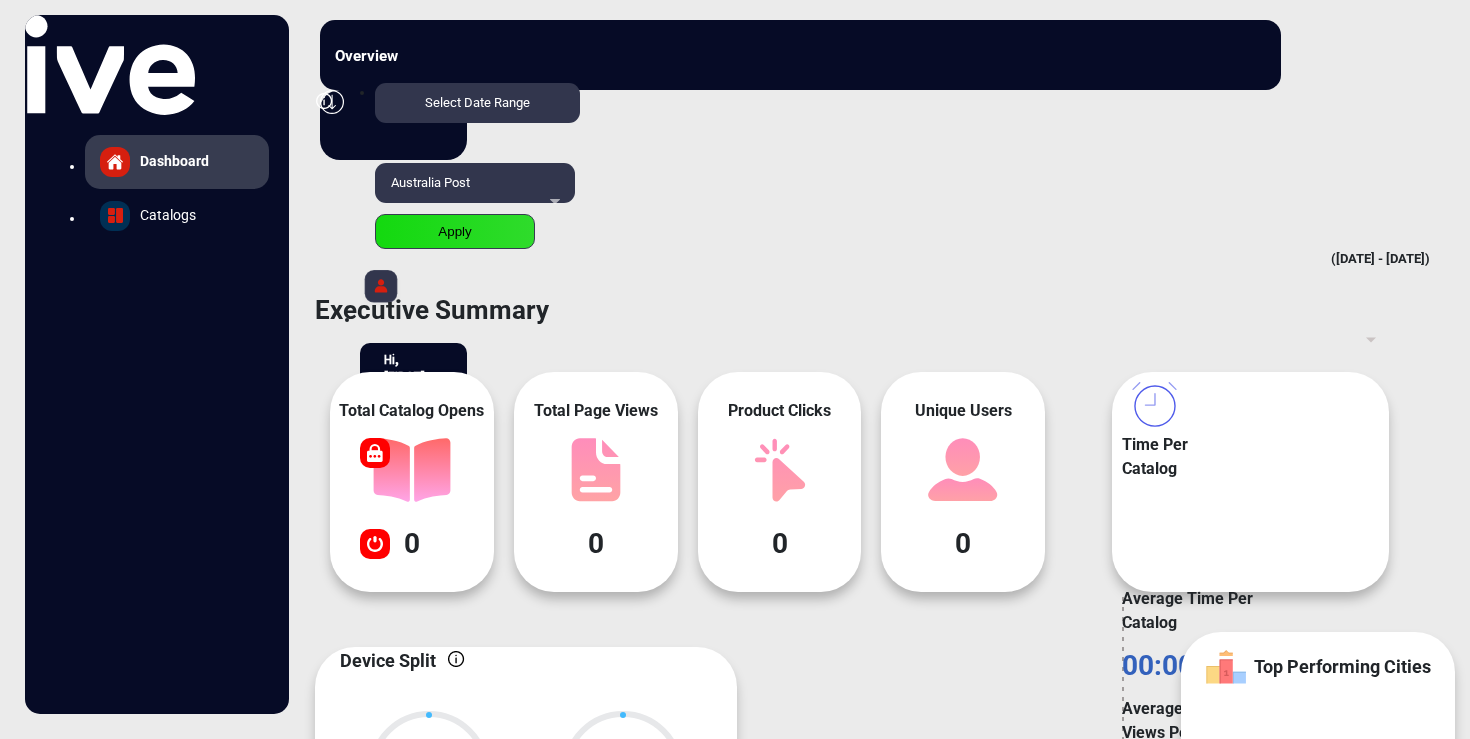 click on "Select Date Range" at bounding box center [477, 102] 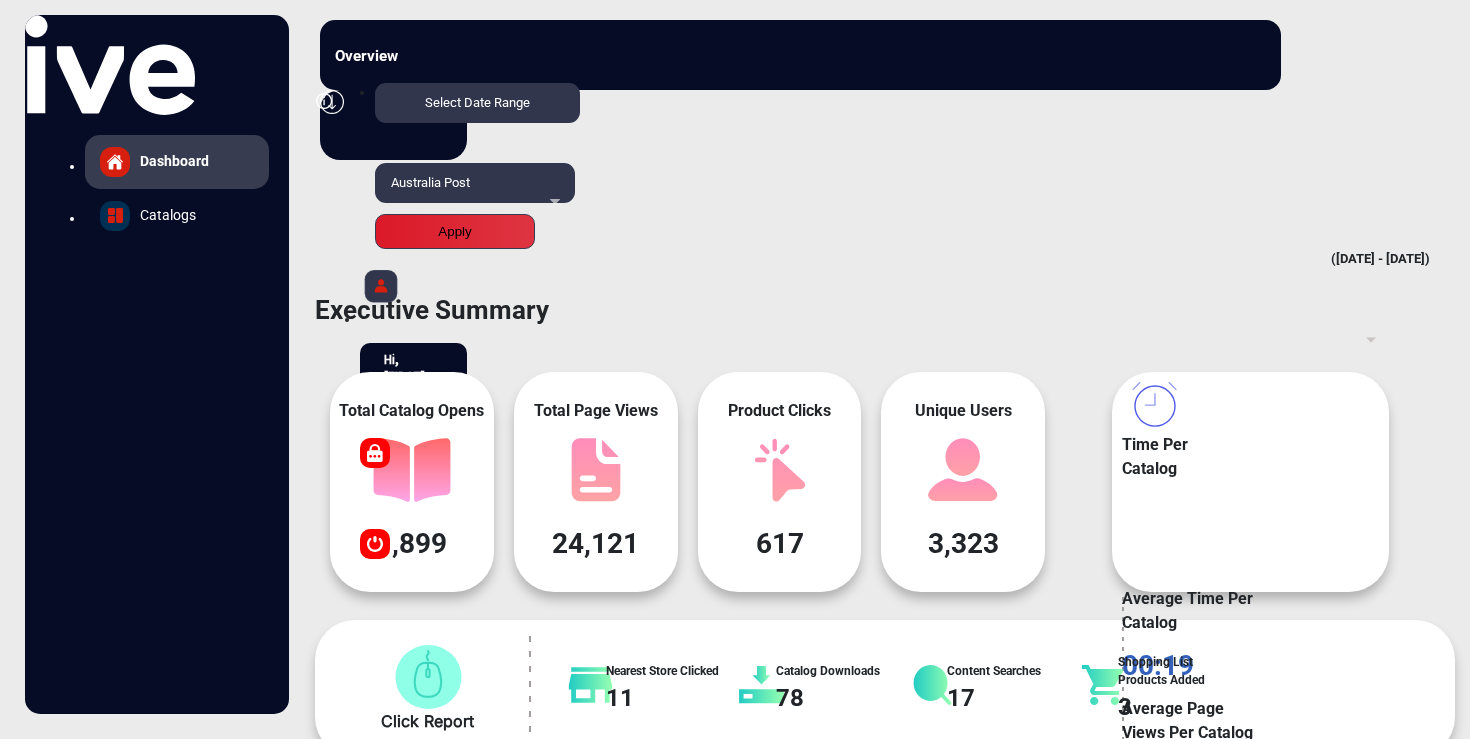 scroll, scrollTop: 999101, scrollLeft: 998895, axis: both 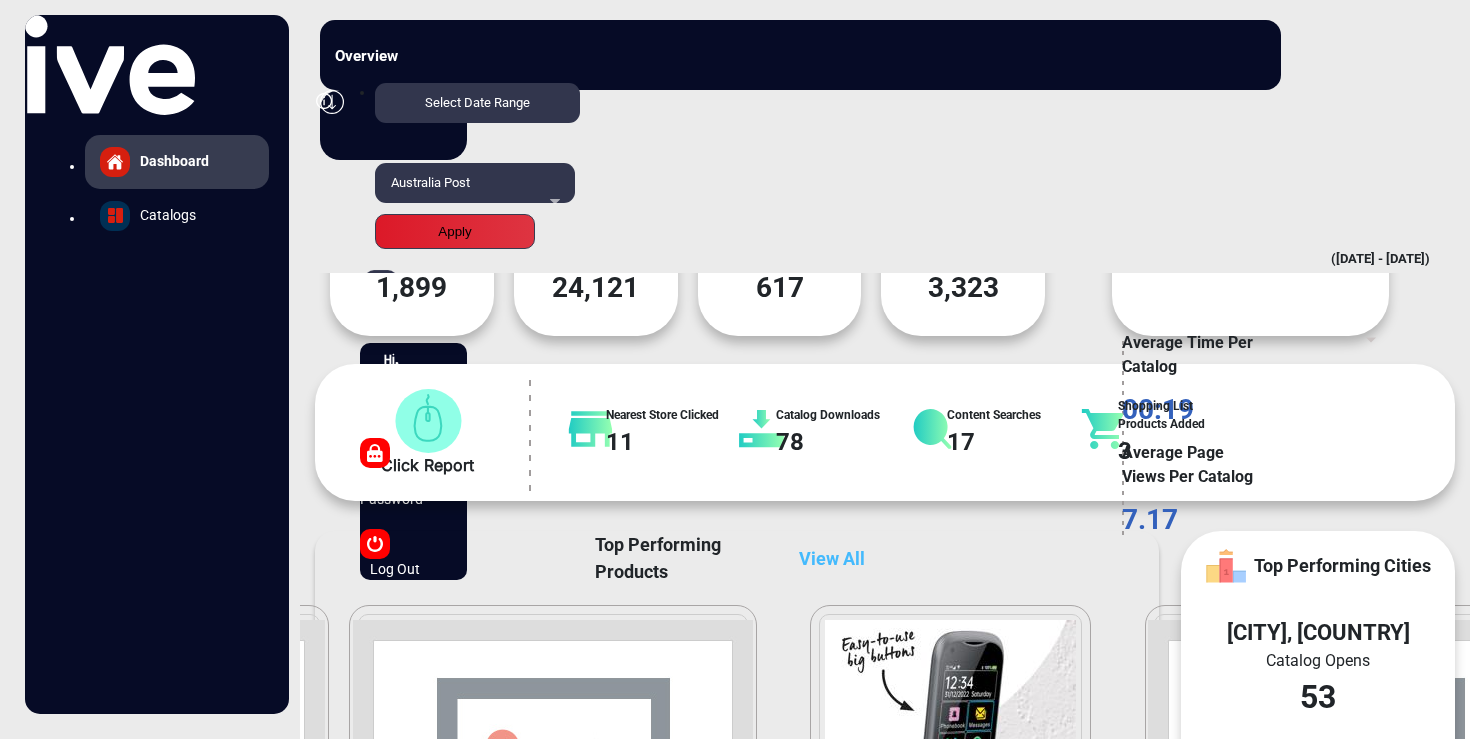 click on "Catalogs" at bounding box center (174, 161) 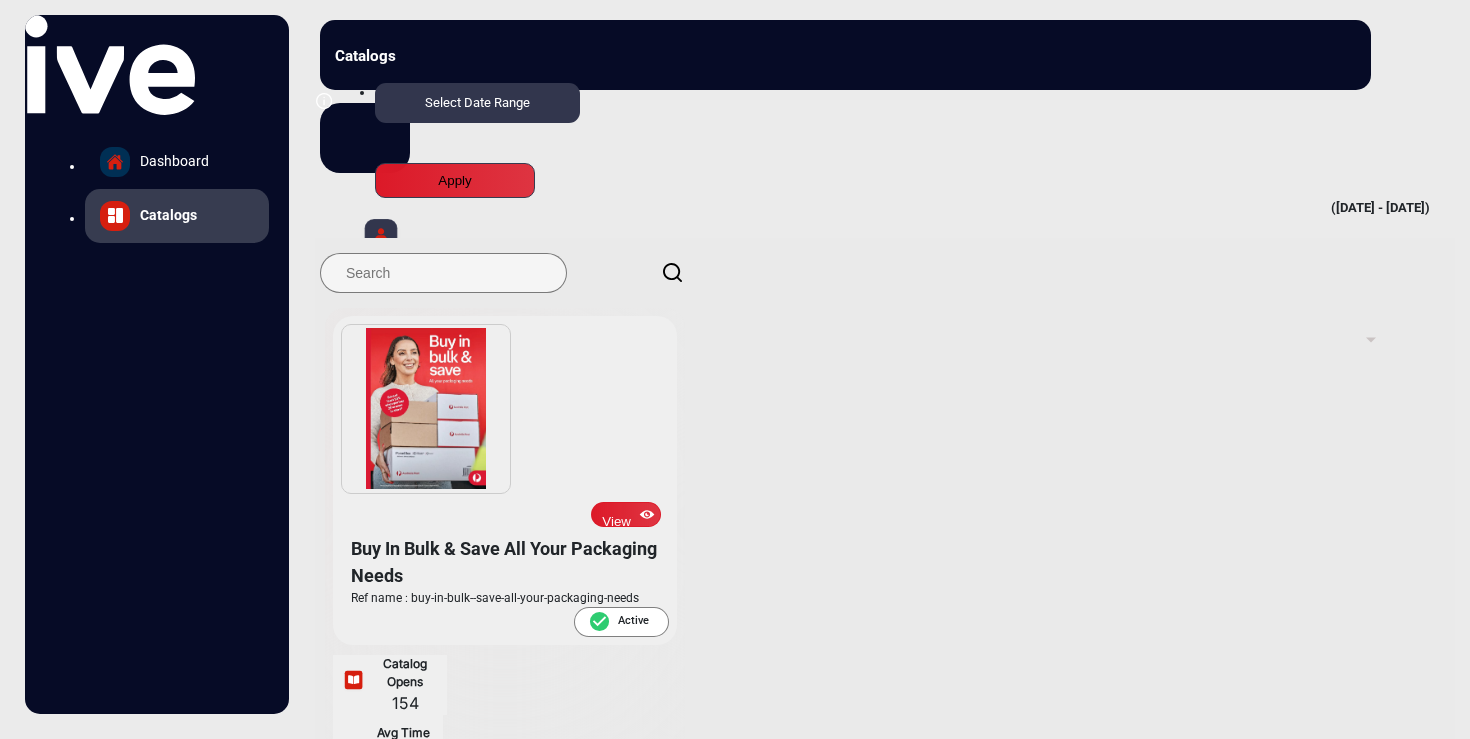 click on "View" at bounding box center [626, 514] 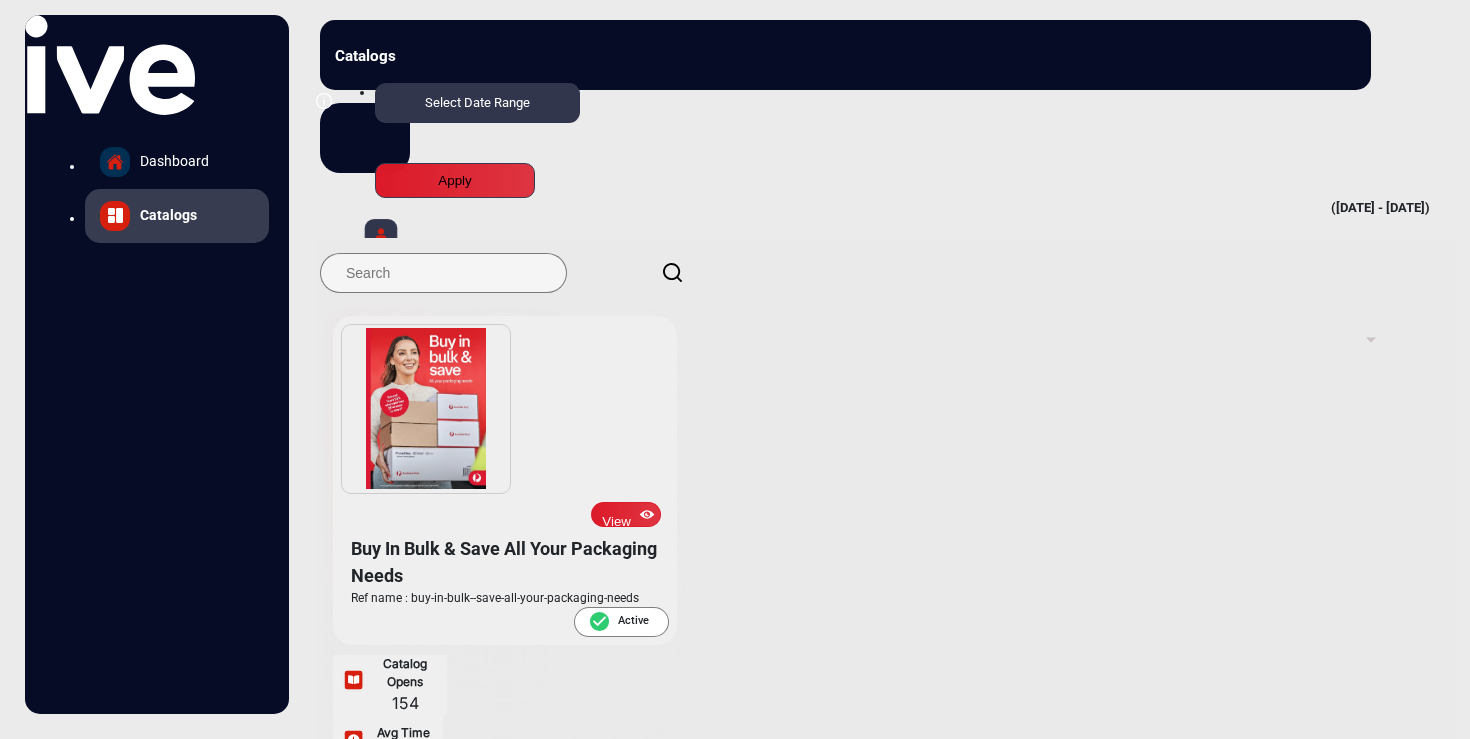 scroll, scrollTop: 15, scrollLeft: 0, axis: vertical 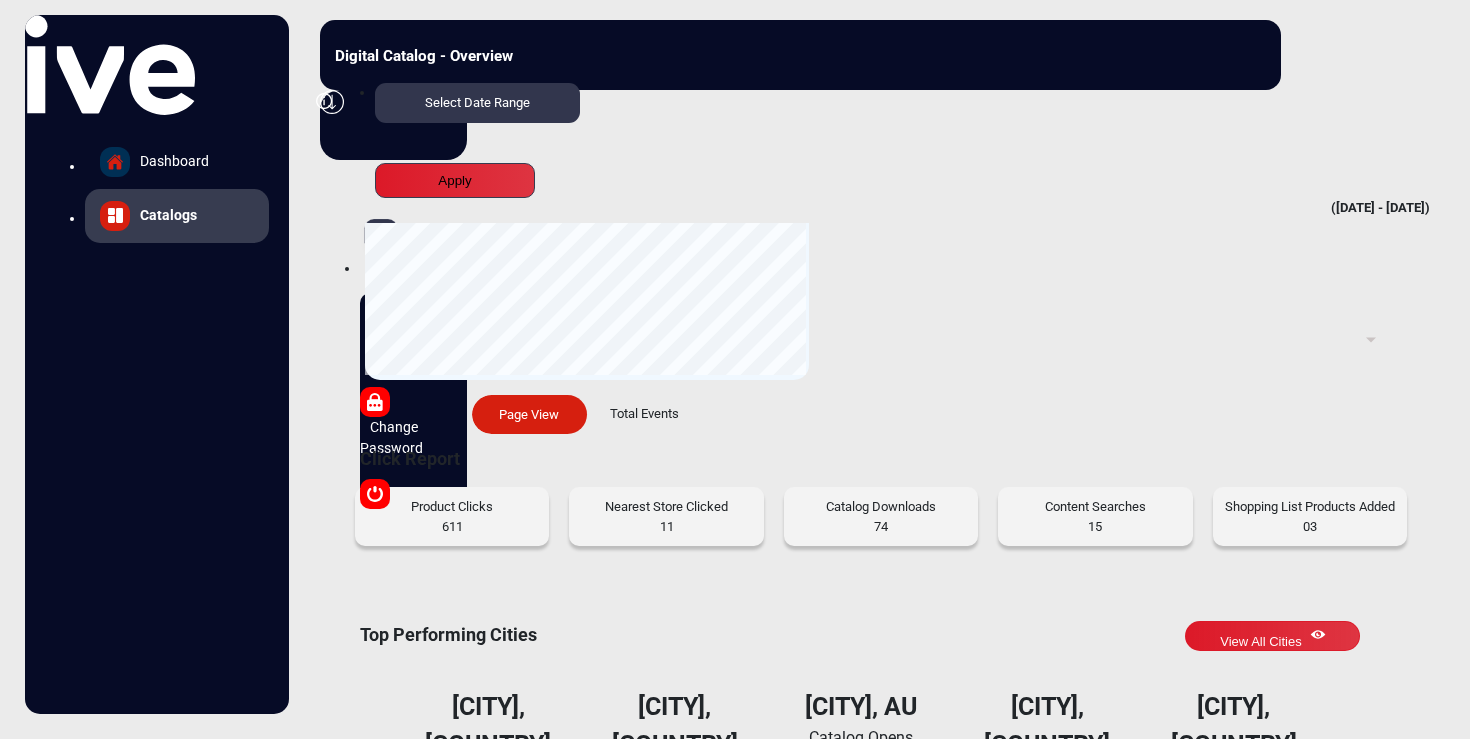 click on "View All Products" at bounding box center (1035, 908) 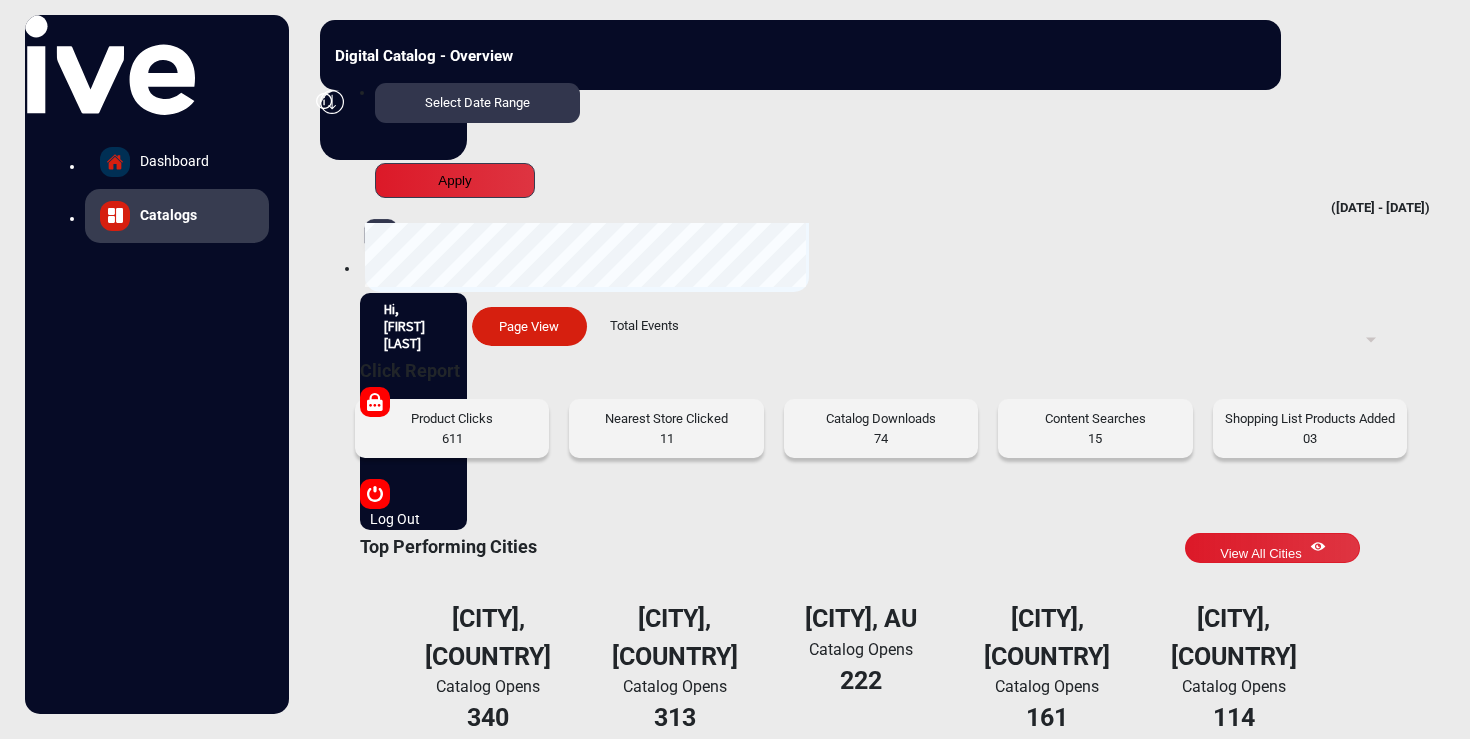 scroll, scrollTop: 1017, scrollLeft: 0, axis: vertical 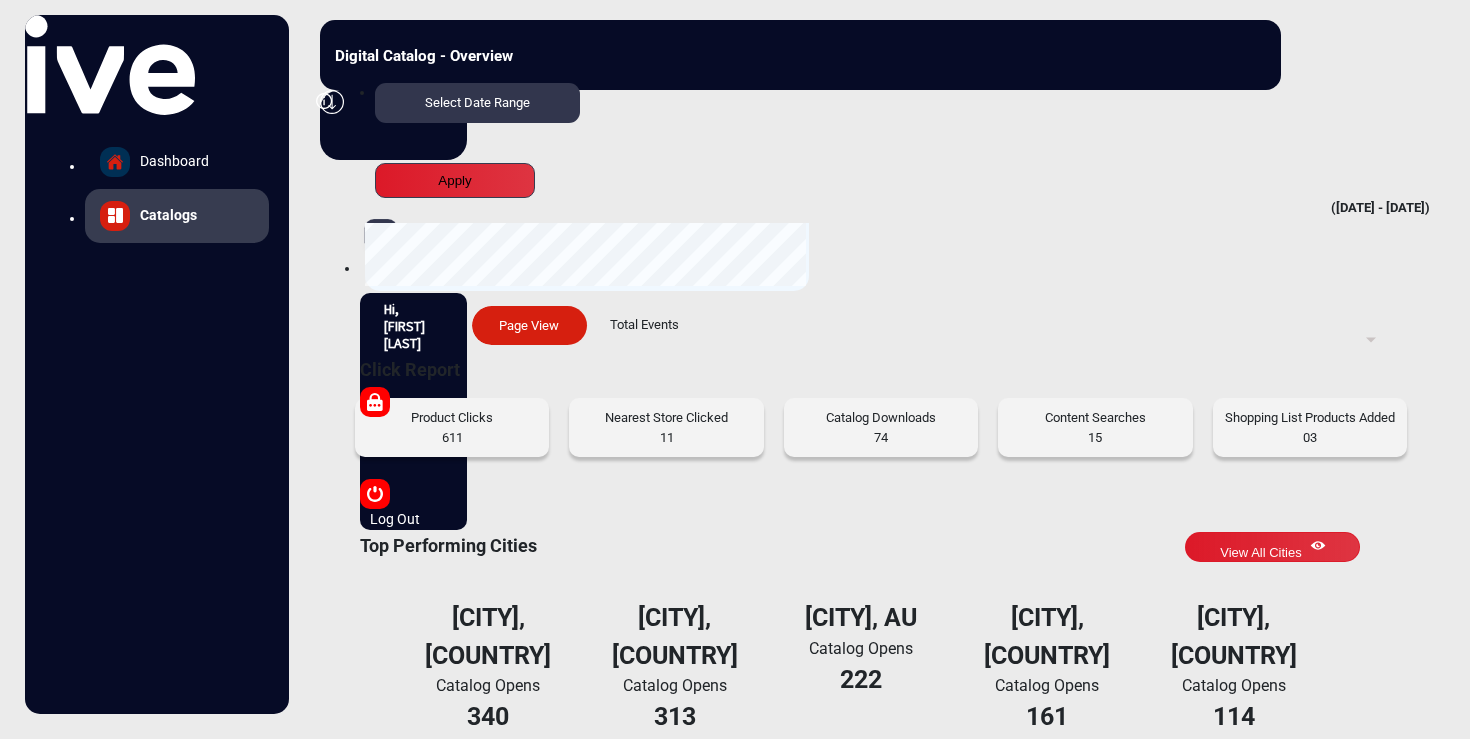 click on "Dashboard" at bounding box center (174, 161) 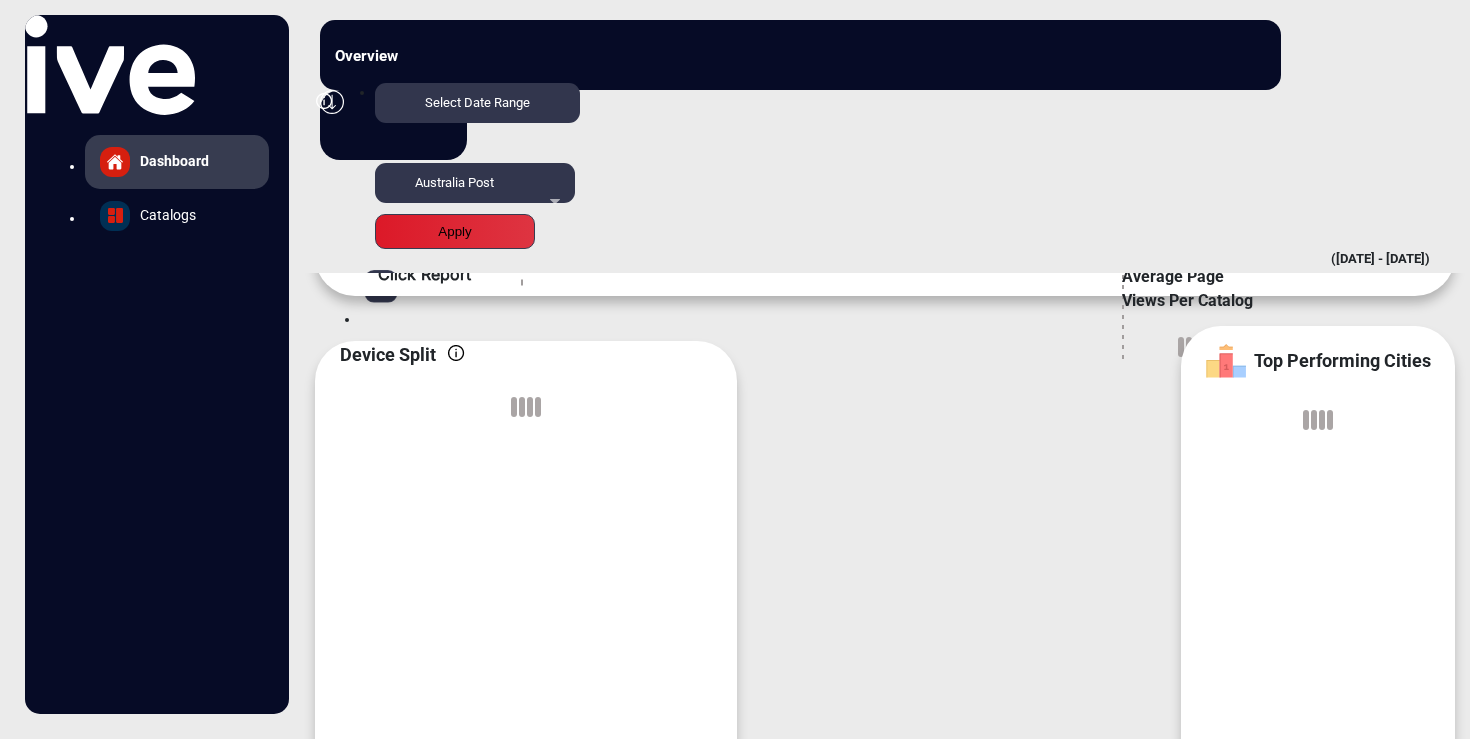 scroll, scrollTop: 15, scrollLeft: 0, axis: vertical 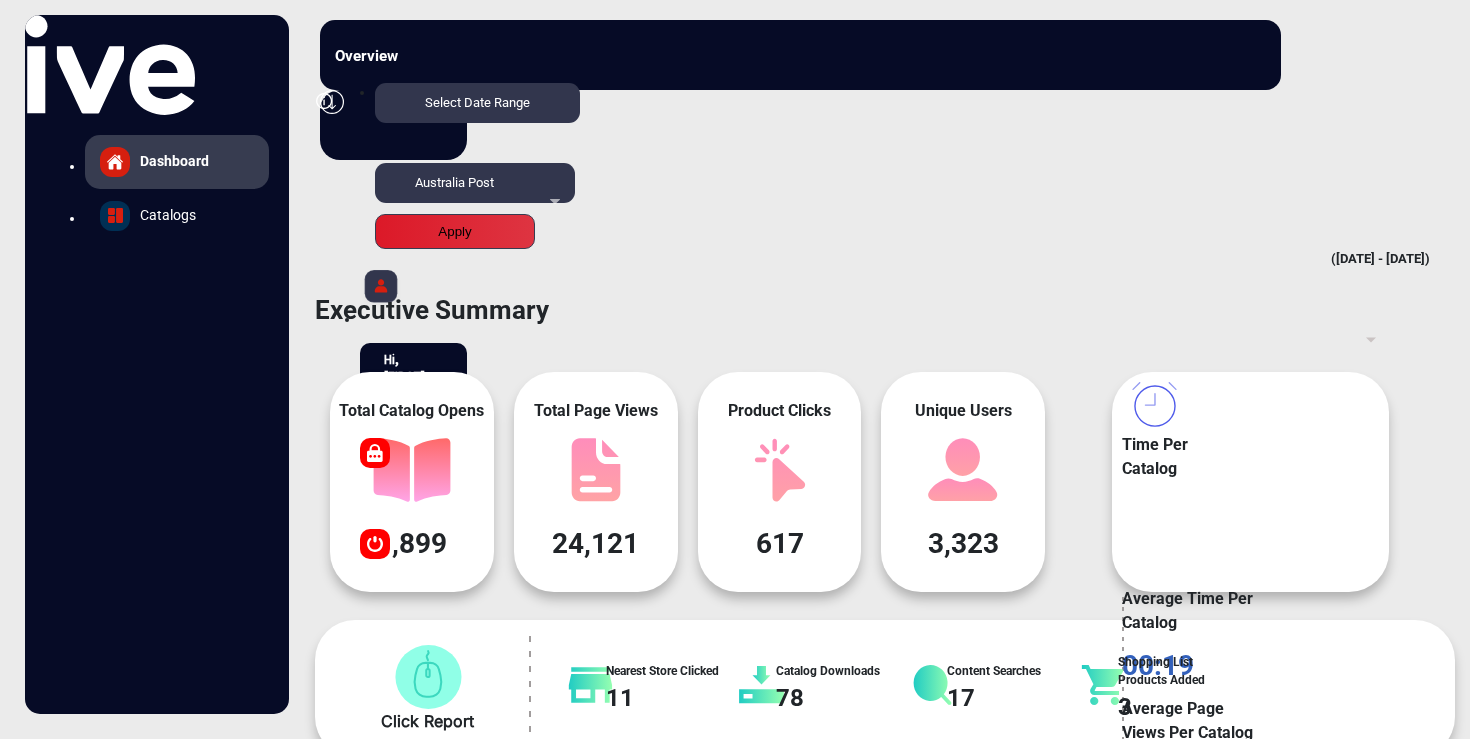 click on "Catalogs" at bounding box center [174, 161] 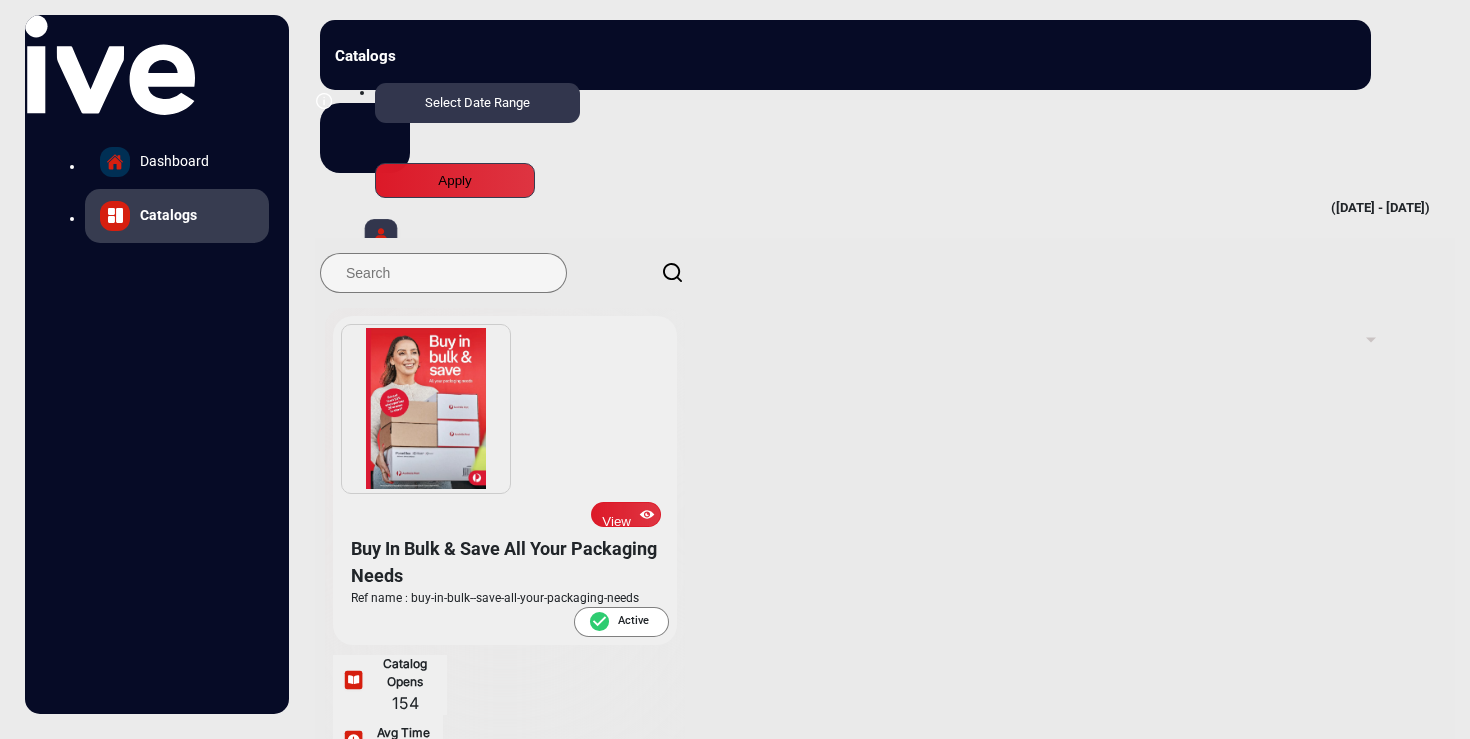 click on "View" at bounding box center [626, 514] 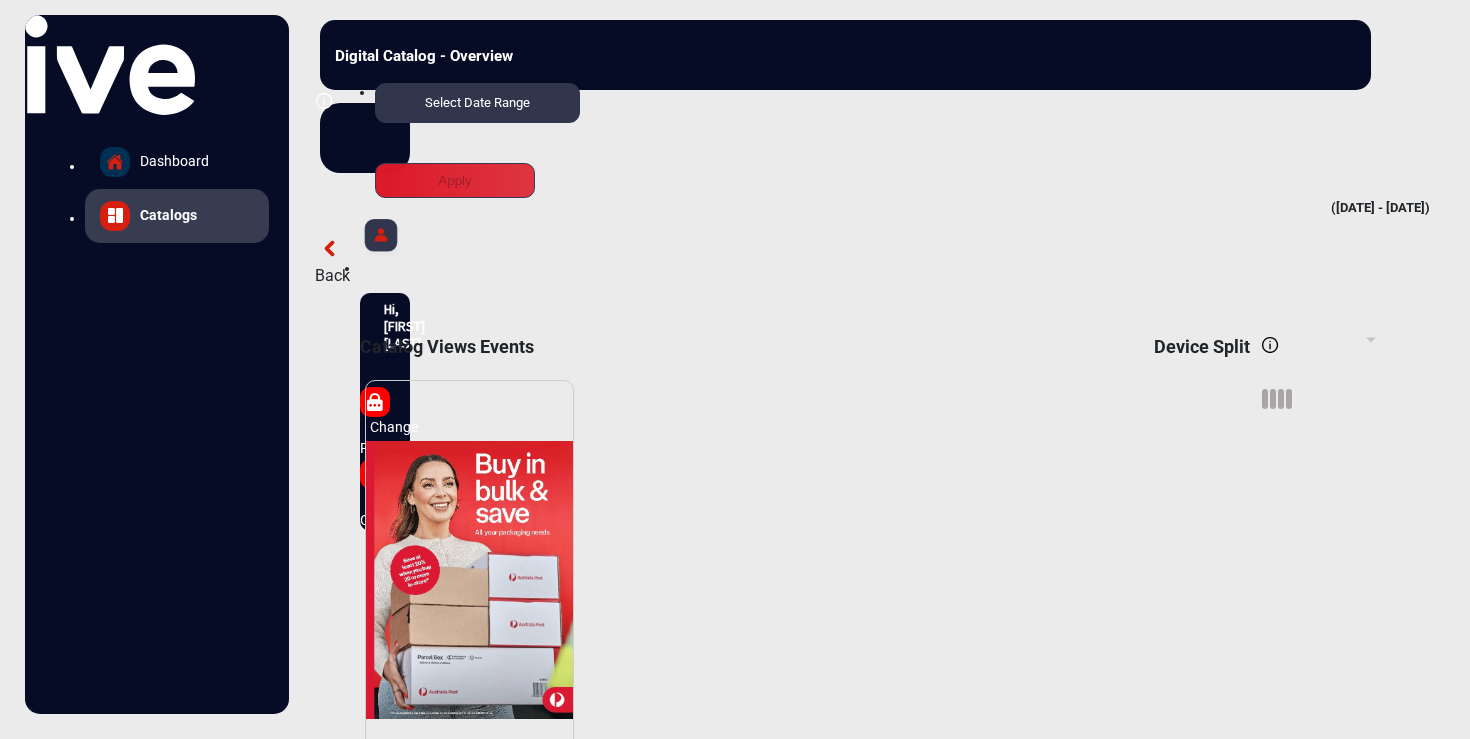 scroll, scrollTop: 15, scrollLeft: 0, axis: vertical 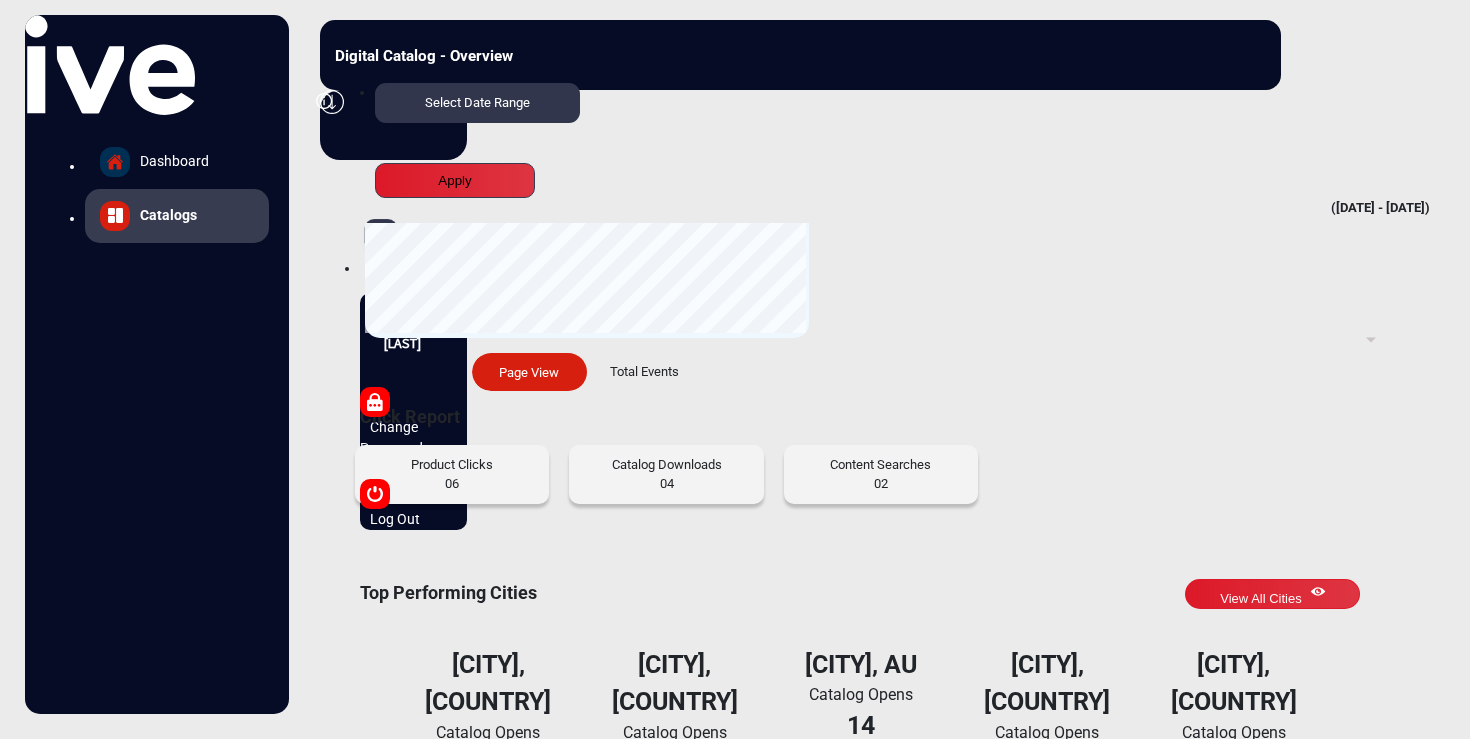 click on "Dashboard" at bounding box center [174, 161] 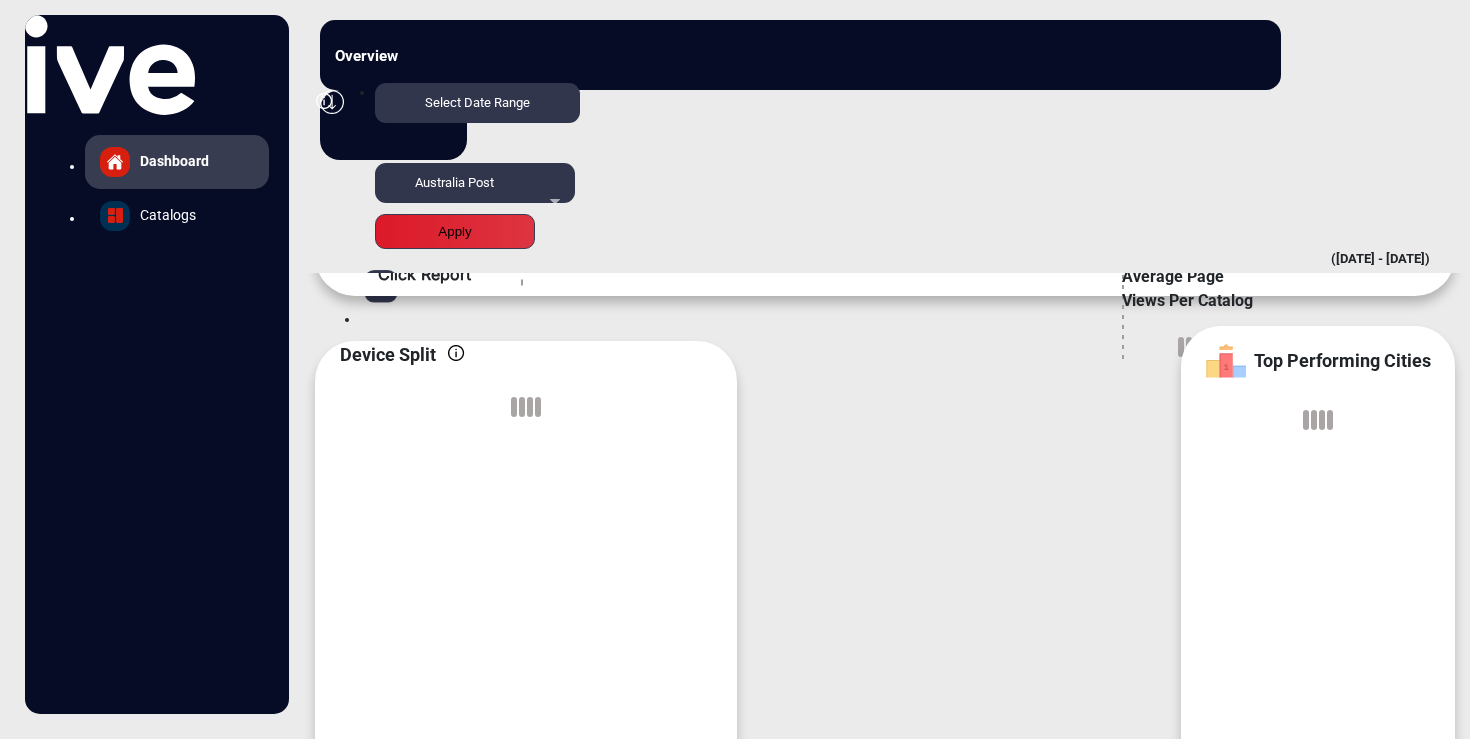 scroll, scrollTop: 15, scrollLeft: 0, axis: vertical 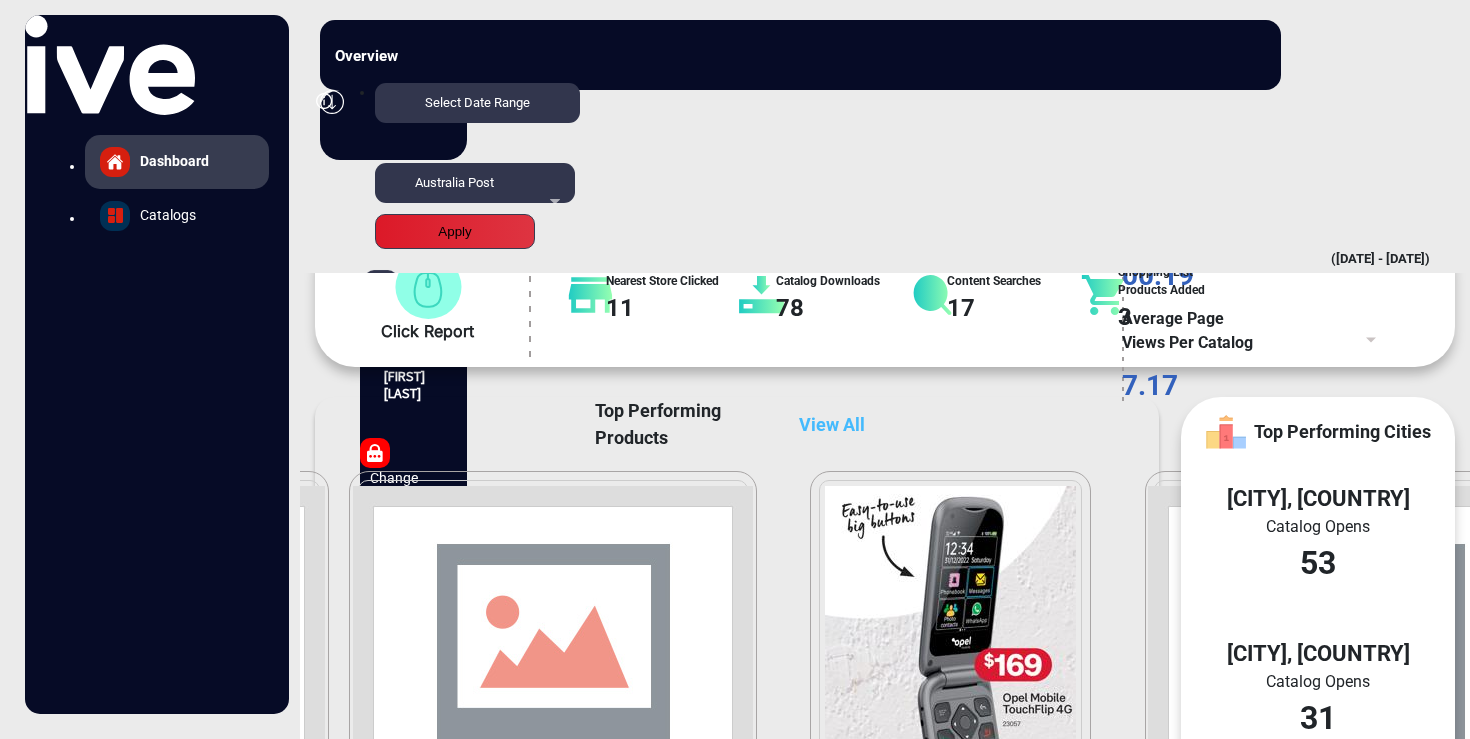 click on "View All" at bounding box center (832, 424) 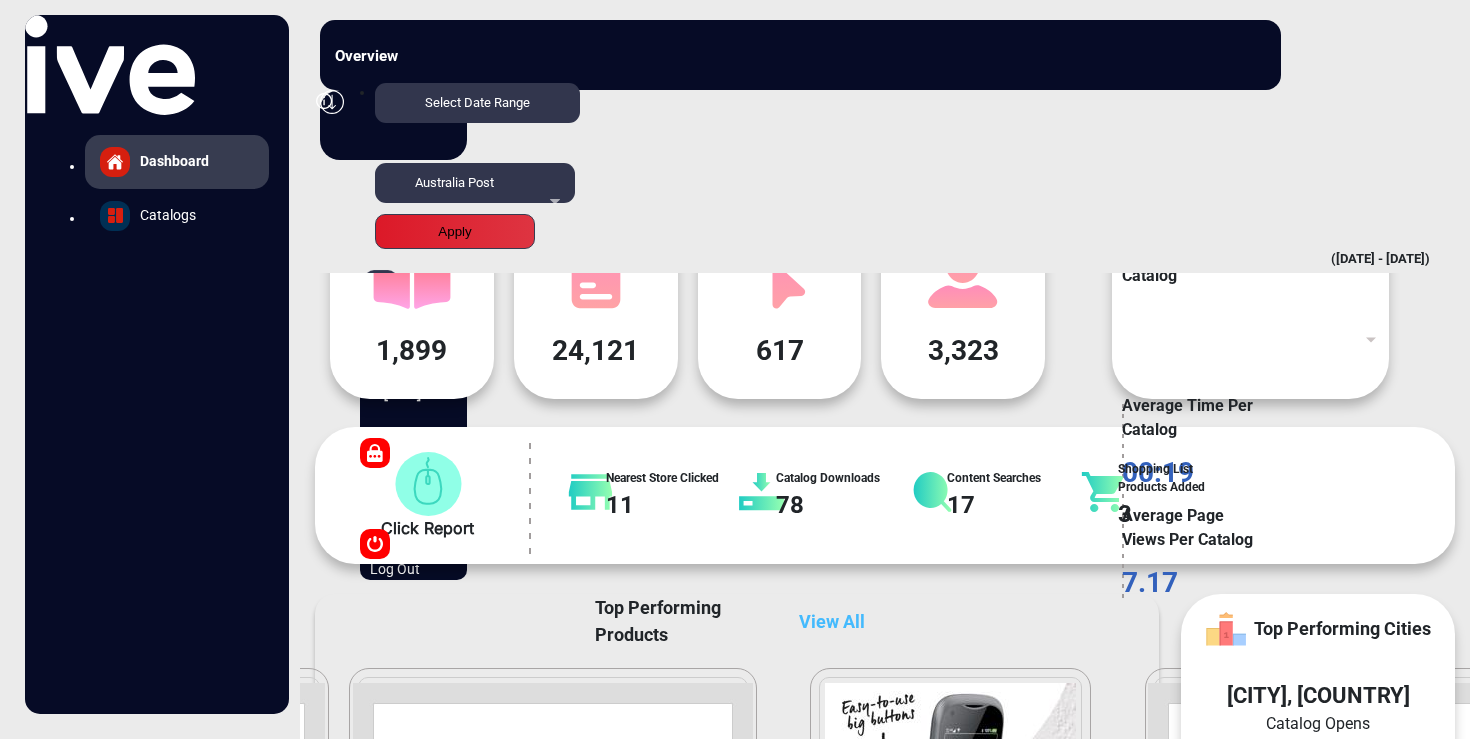 scroll, scrollTop: 213, scrollLeft: 0, axis: vertical 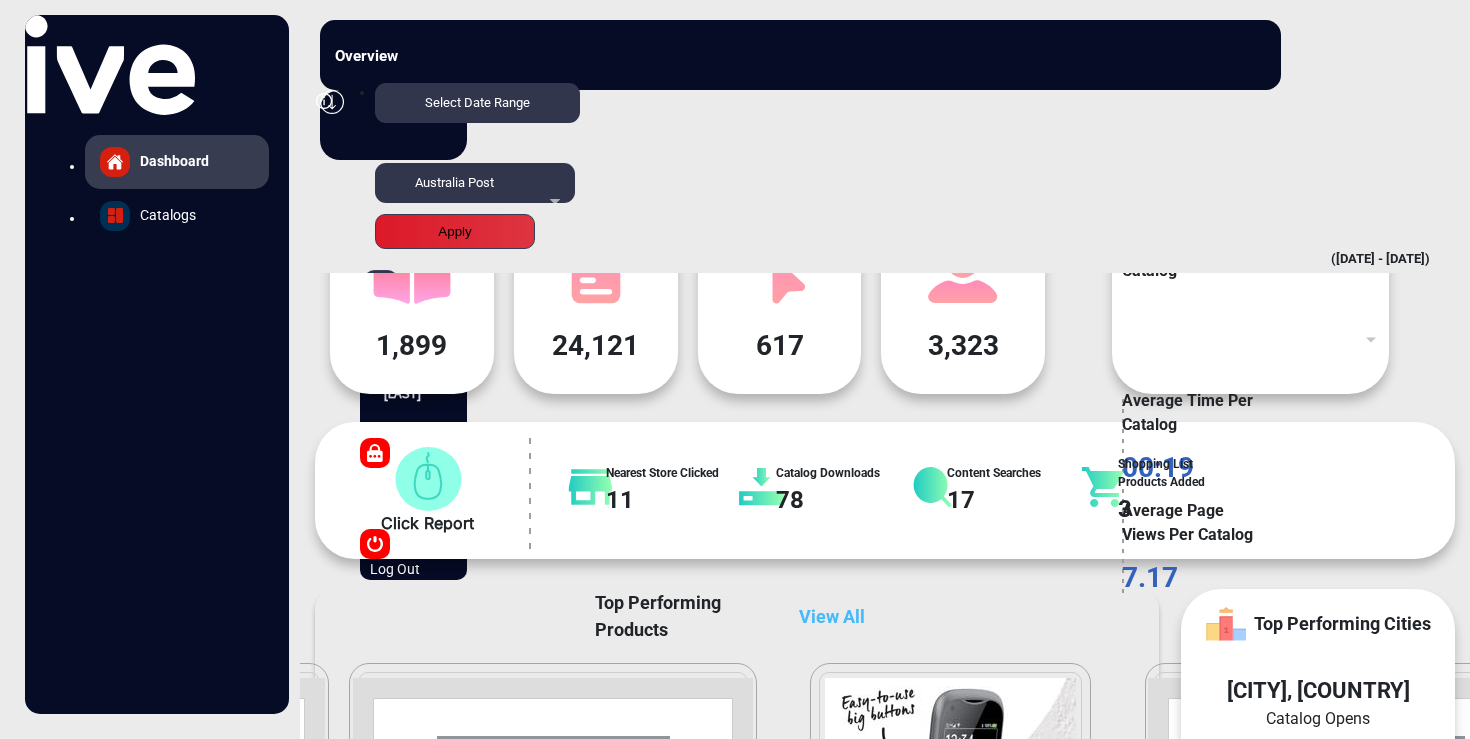 type 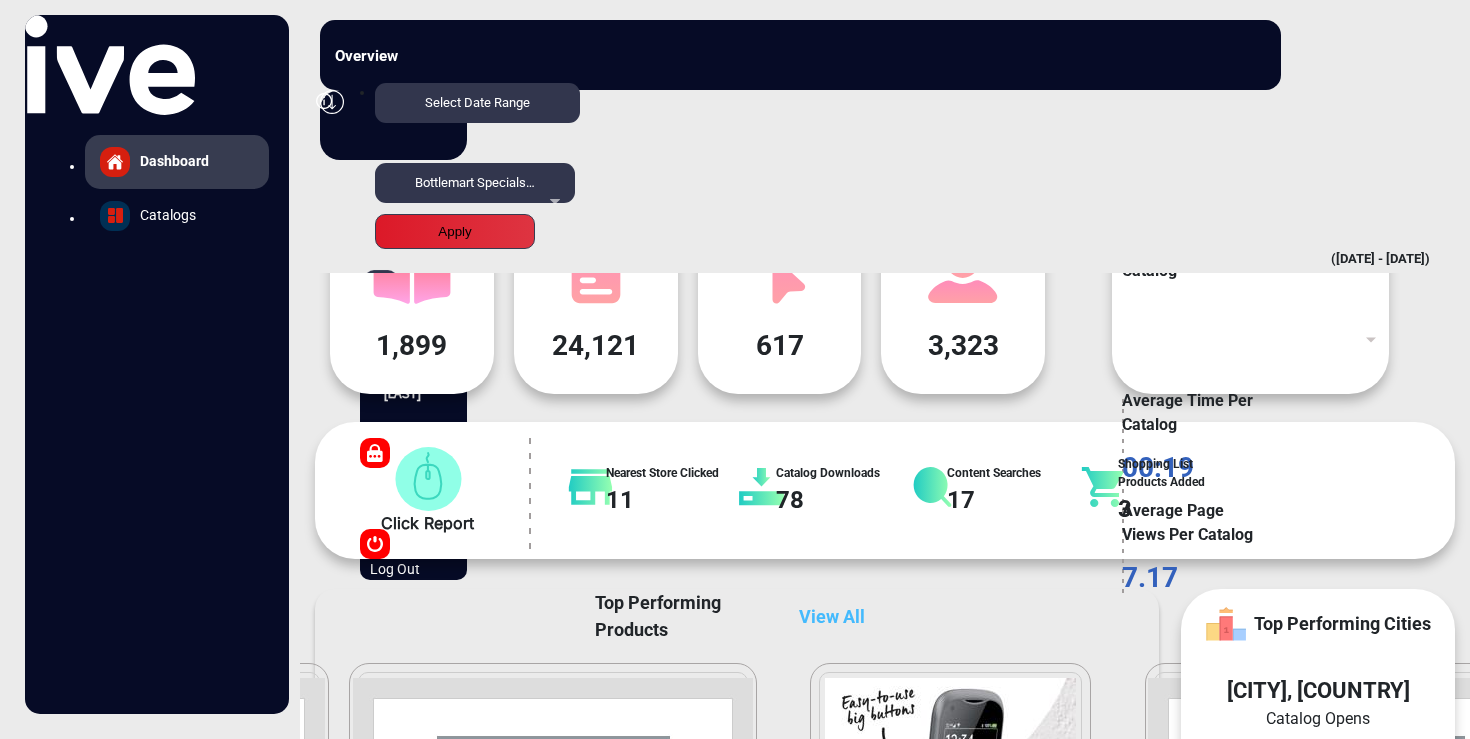 click on "Apply" at bounding box center [455, 231] 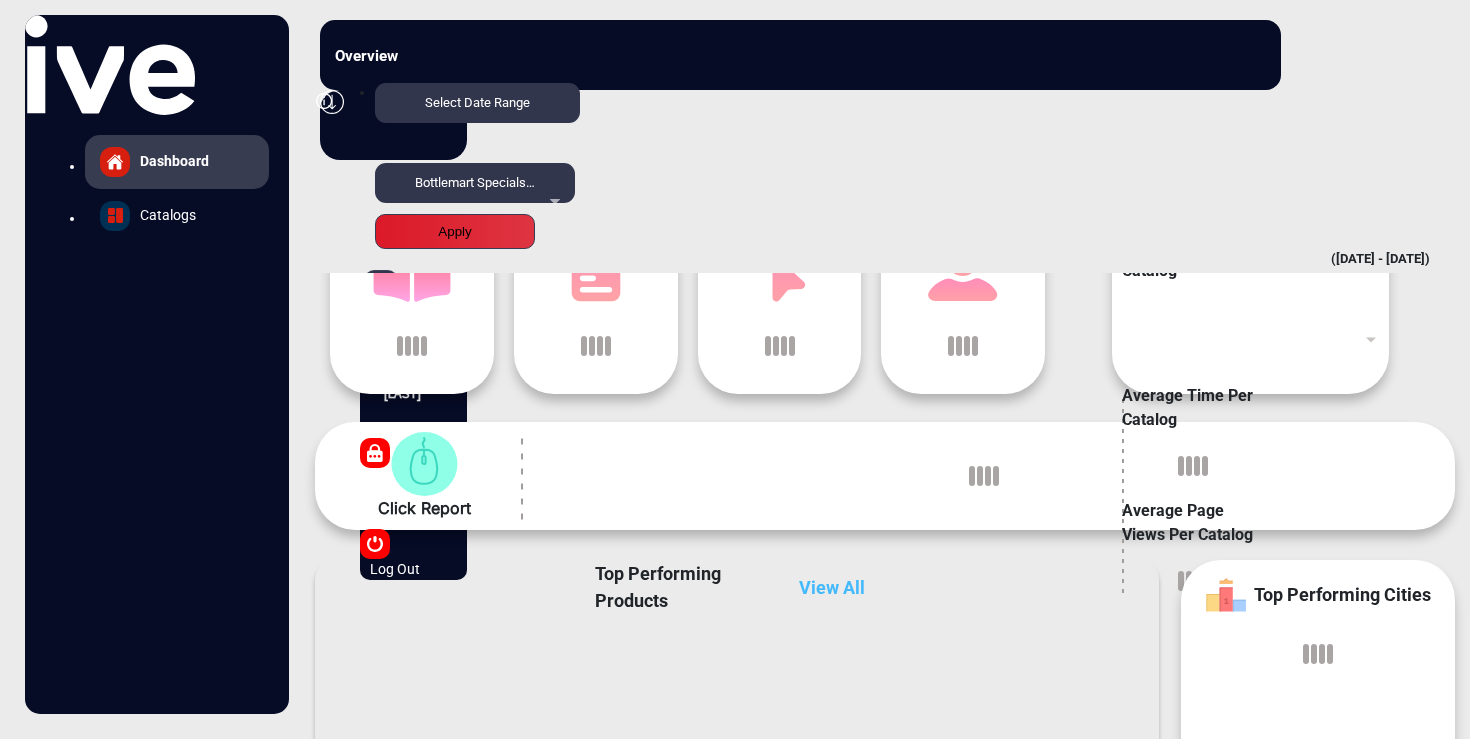 scroll, scrollTop: 15, scrollLeft: 0, axis: vertical 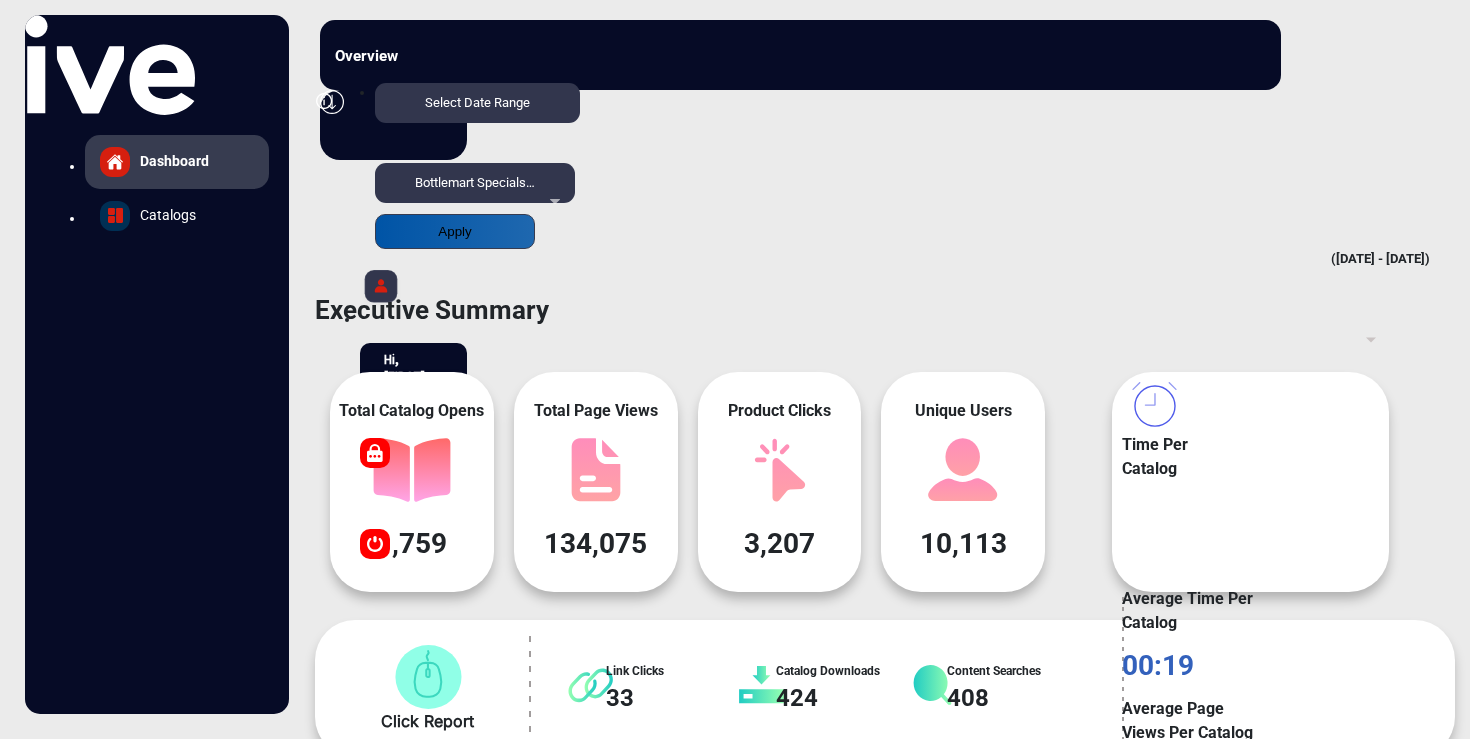 click on "Catalogs" at bounding box center [174, 161] 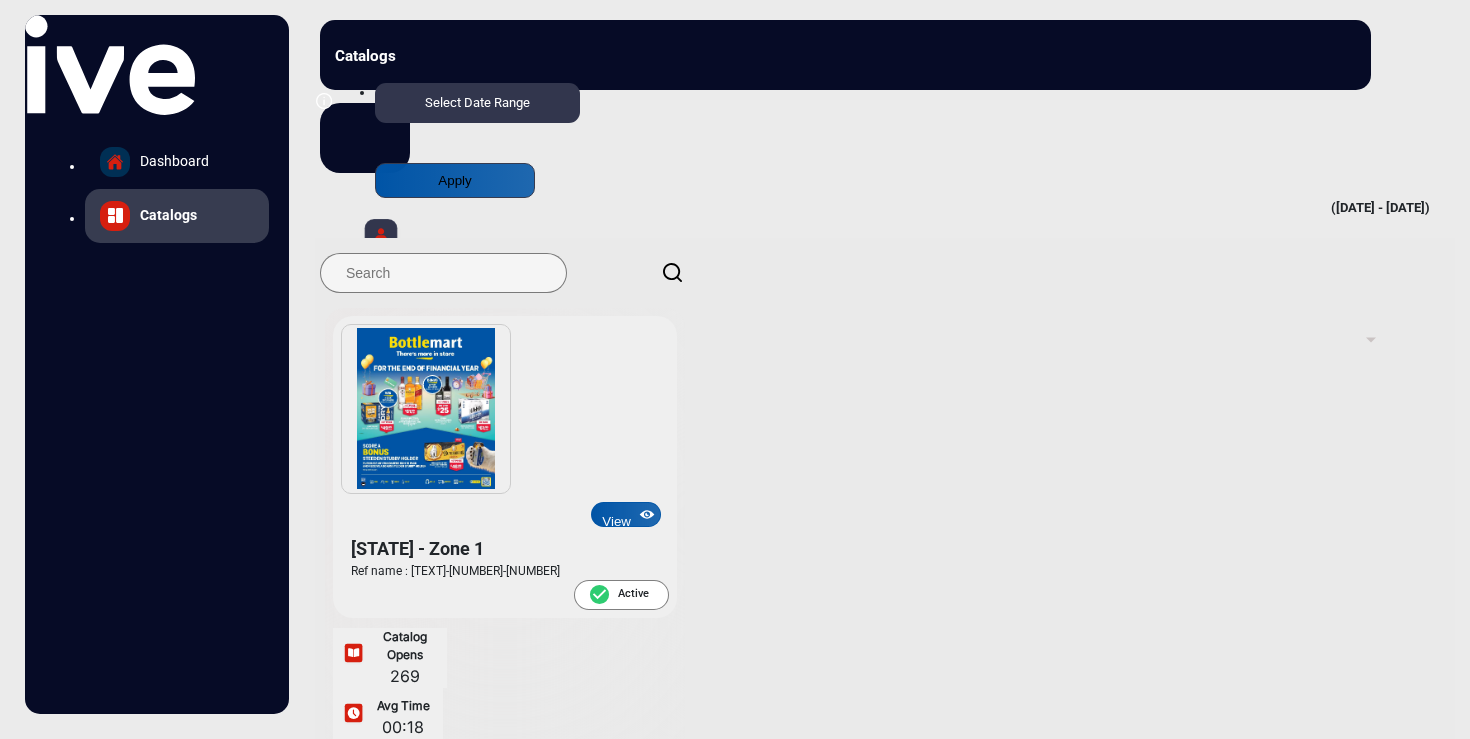 click on "View" at bounding box center (626, 514) 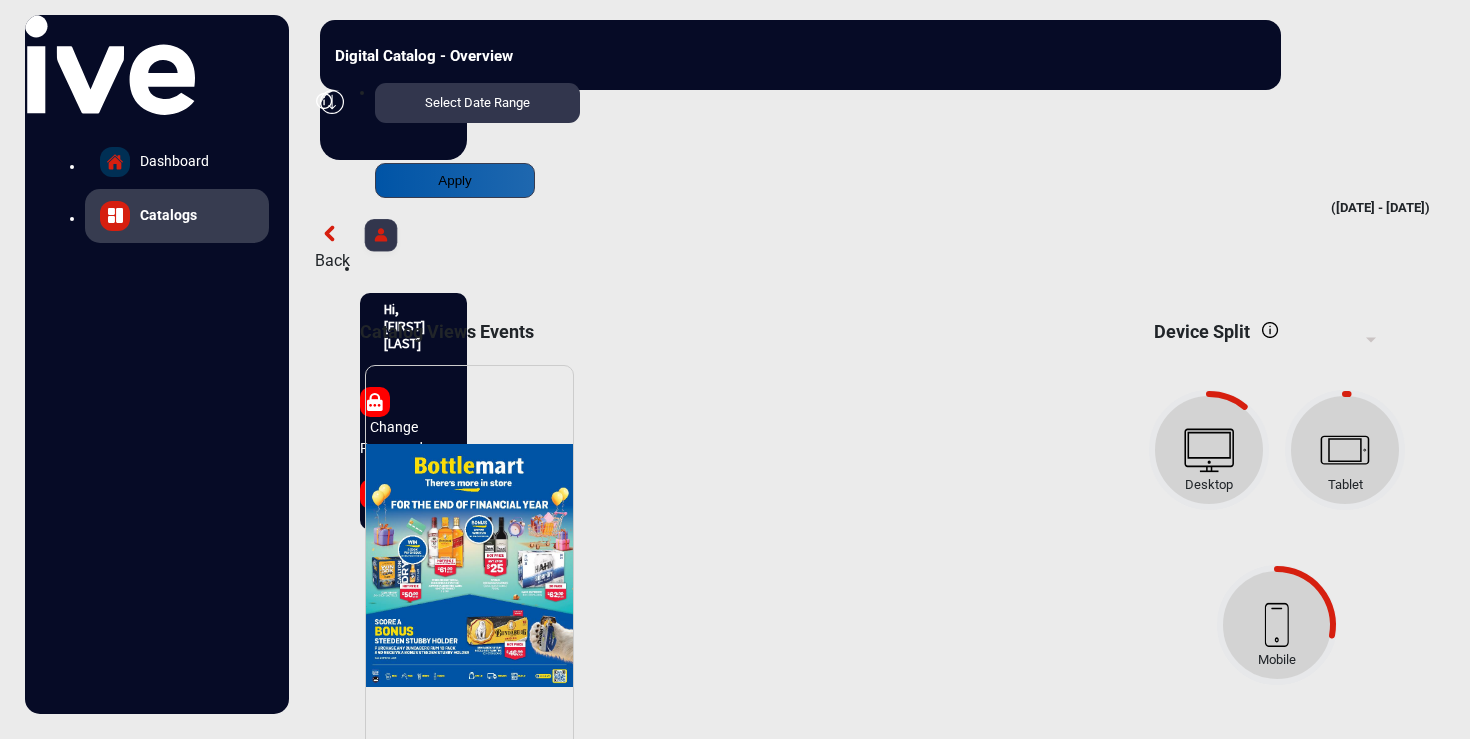 scroll, scrollTop: 999261, scrollLeft: 998830, axis: both 